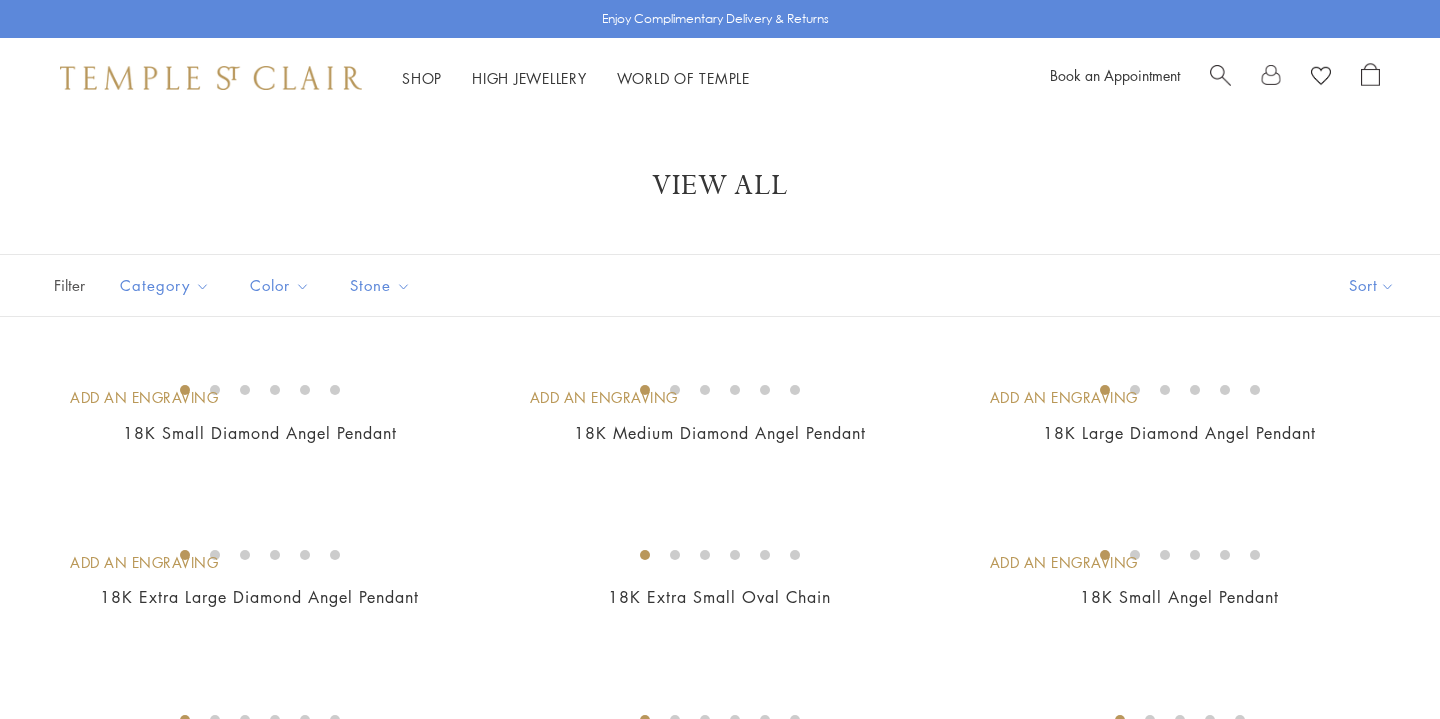 scroll, scrollTop: 4955, scrollLeft: 0, axis: vertical 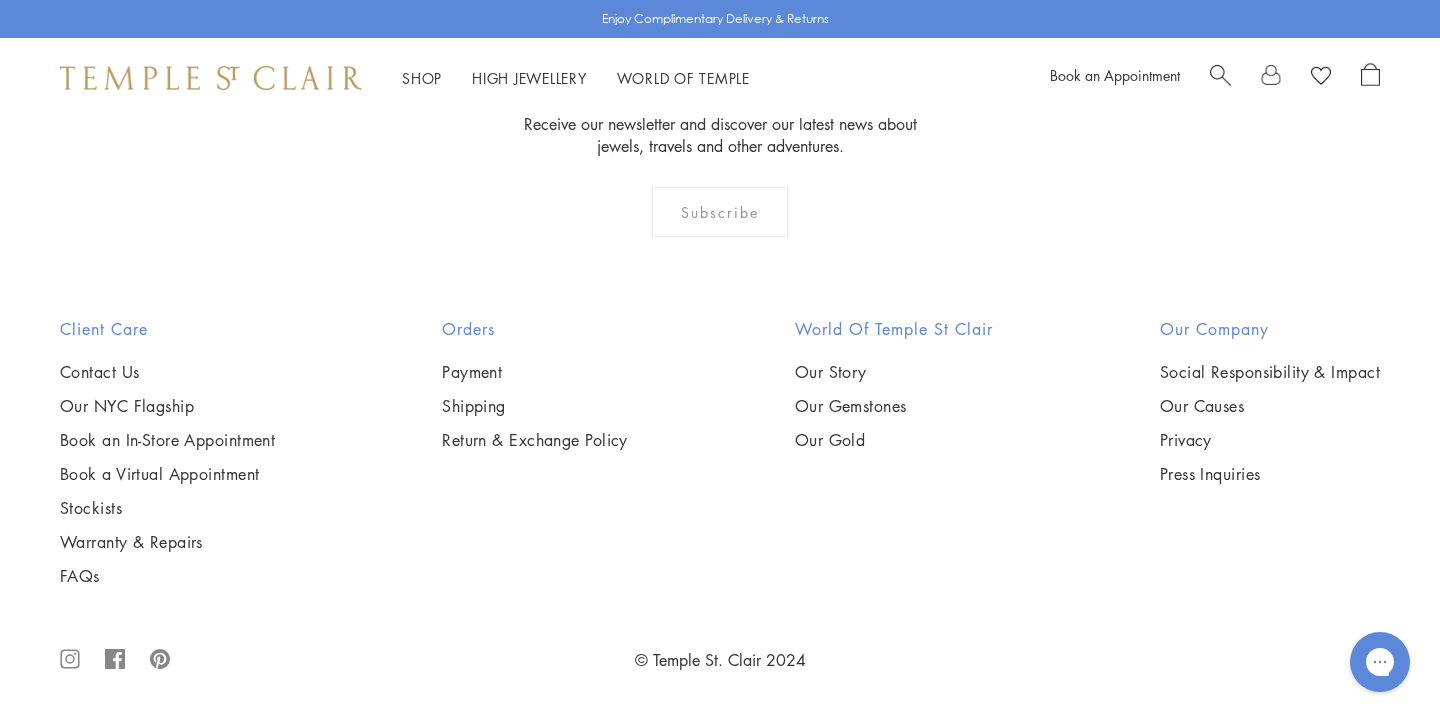 click on "2" at bounding box center (621, -112) 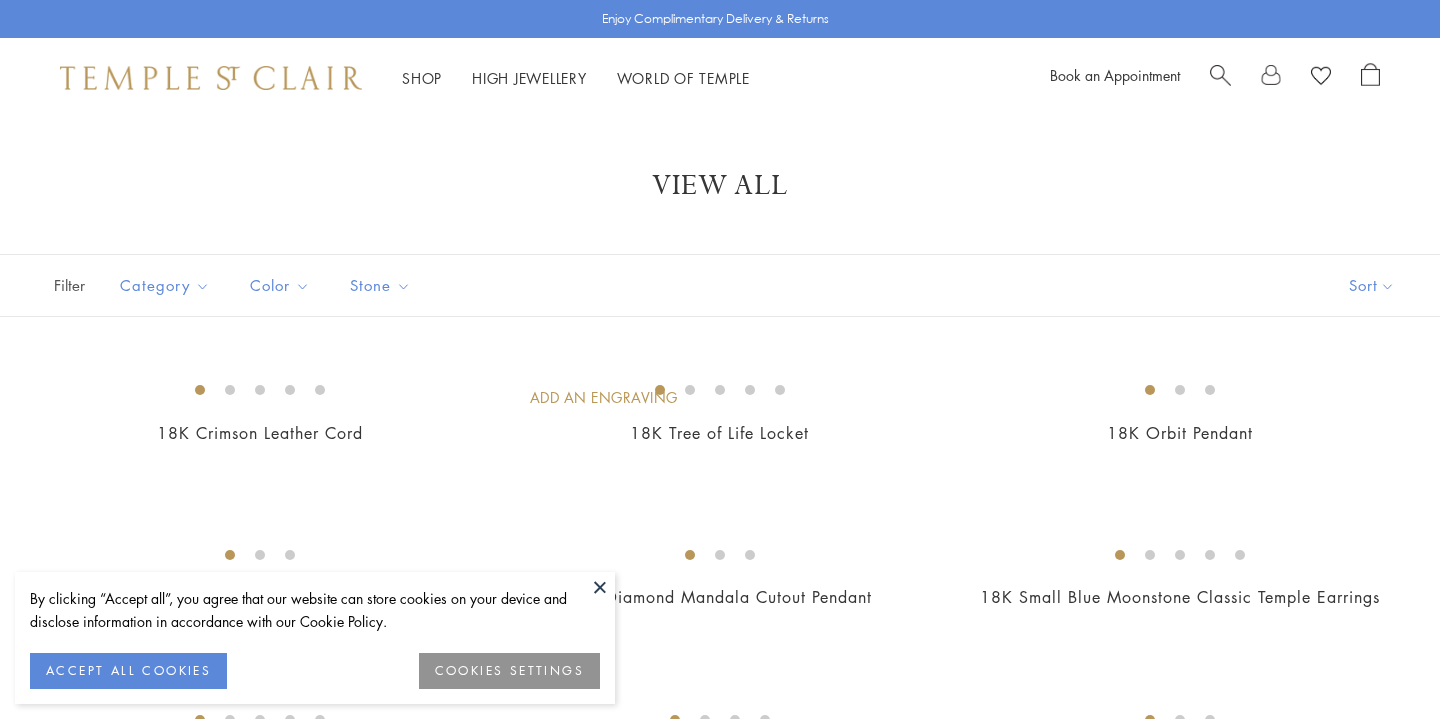 scroll, scrollTop: 183, scrollLeft: 0, axis: vertical 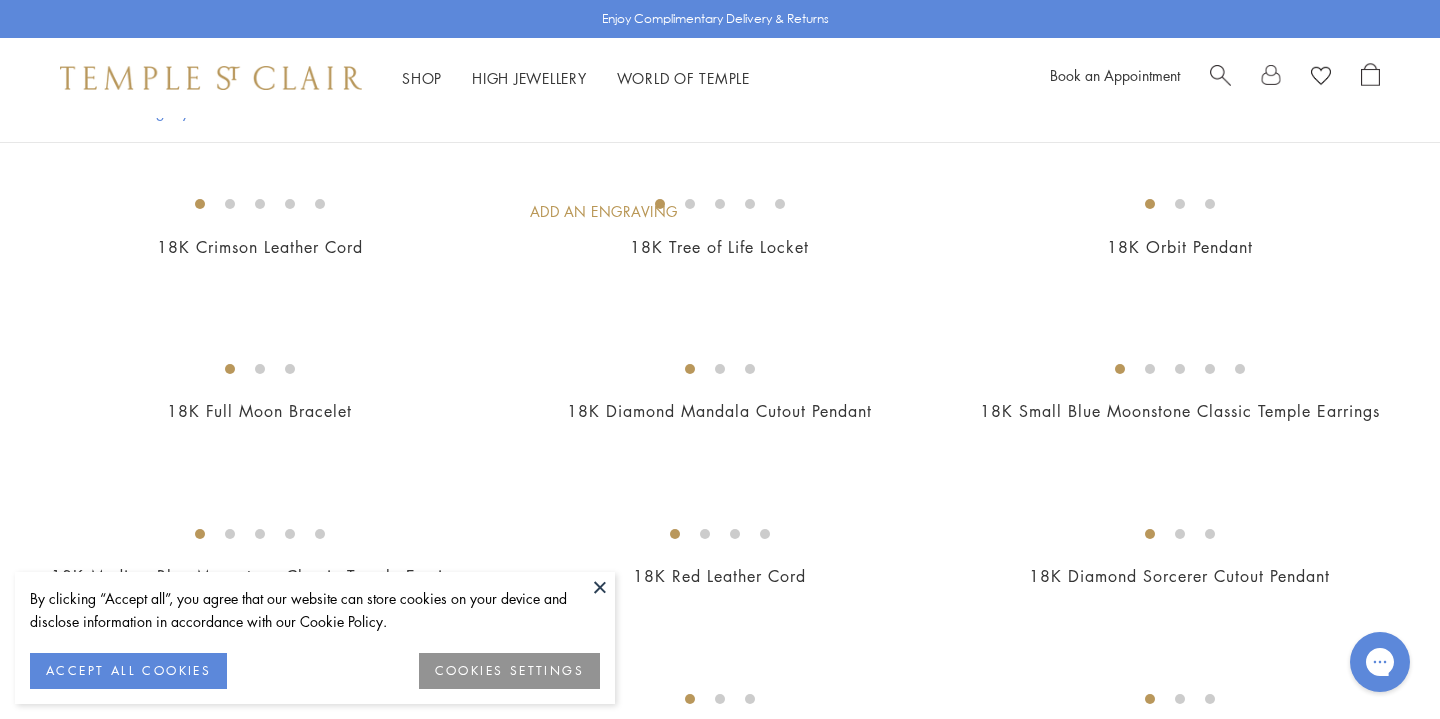 click at bounding box center [600, 587] 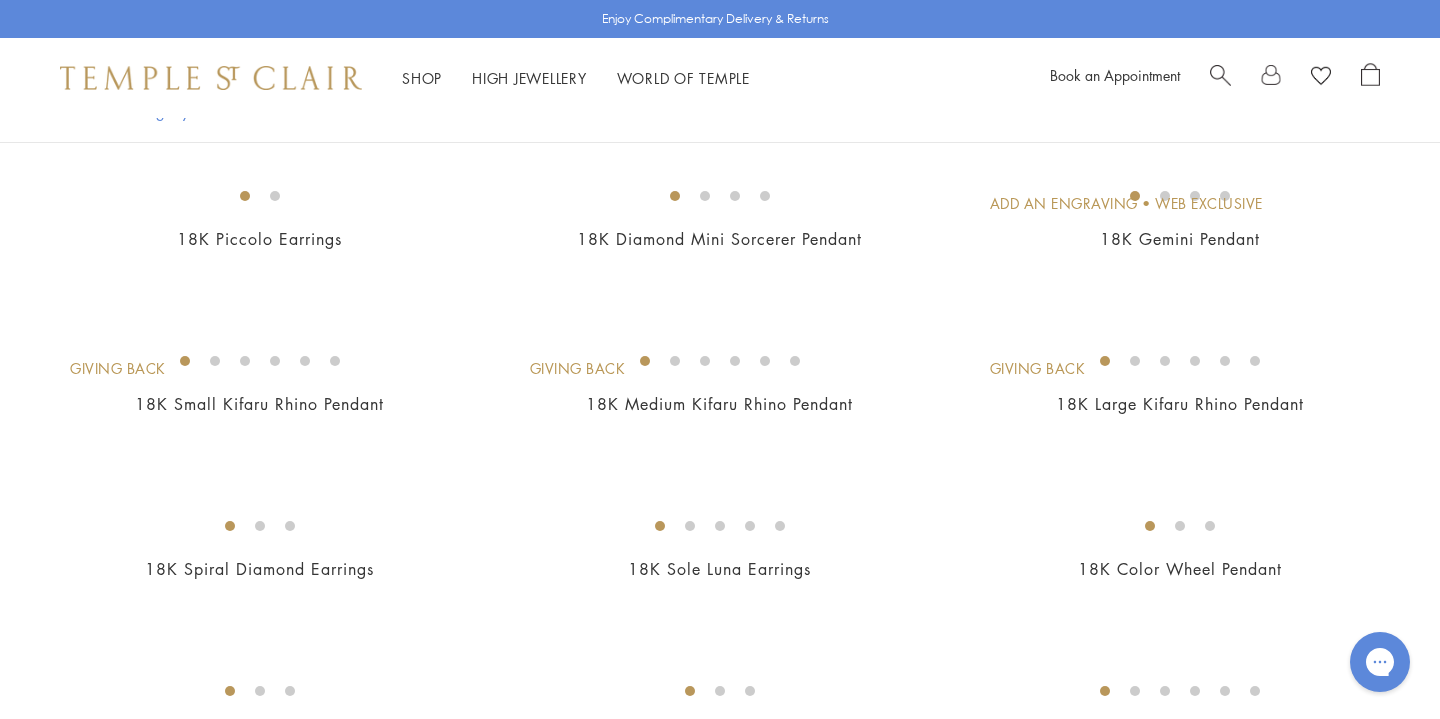 scroll, scrollTop: 2496, scrollLeft: 0, axis: vertical 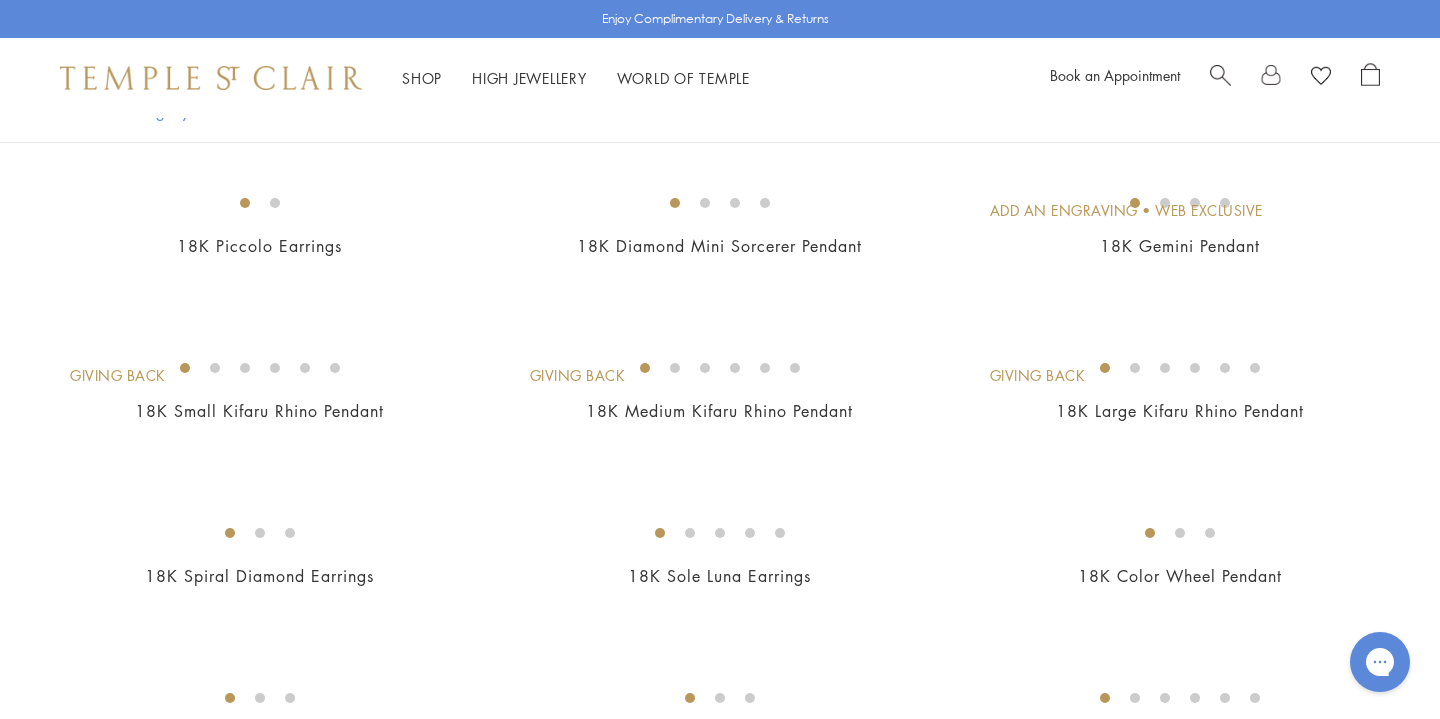 click at bounding box center (0, 0) 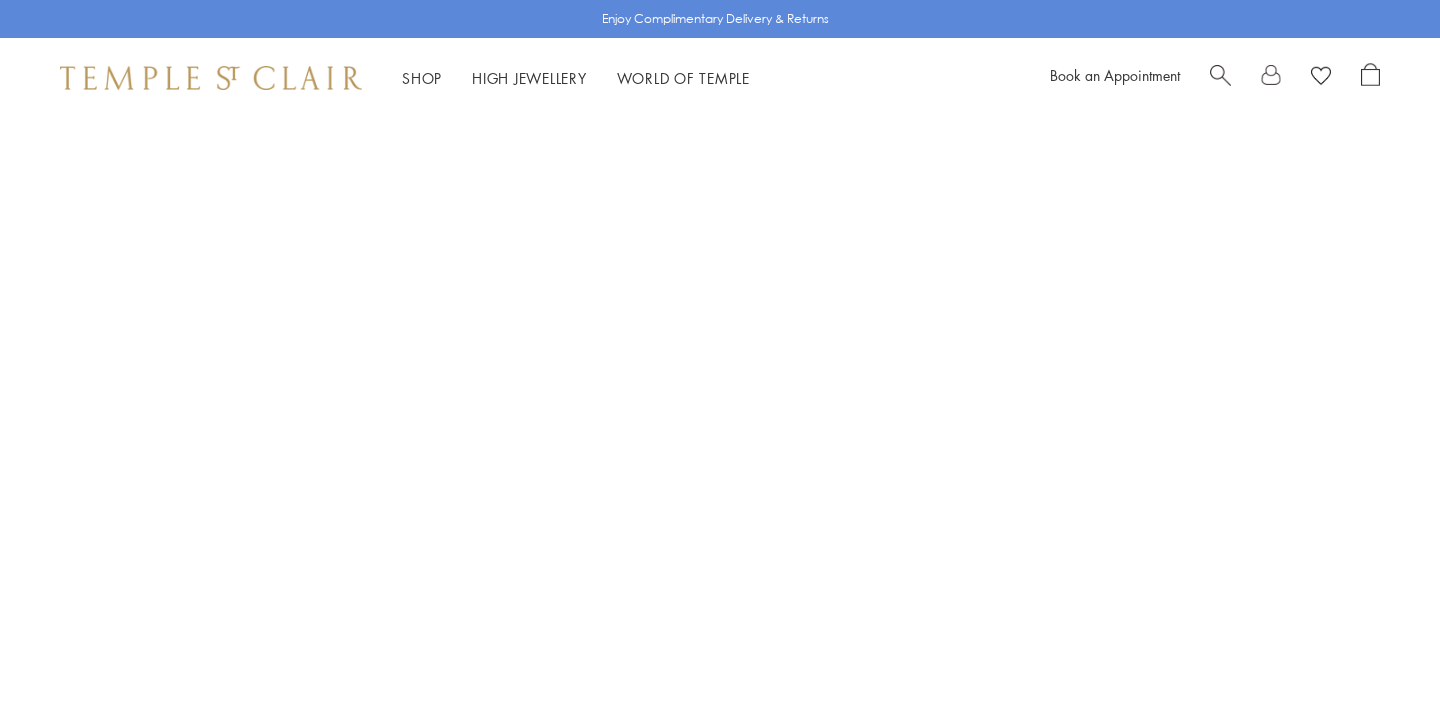 scroll, scrollTop: 0, scrollLeft: 0, axis: both 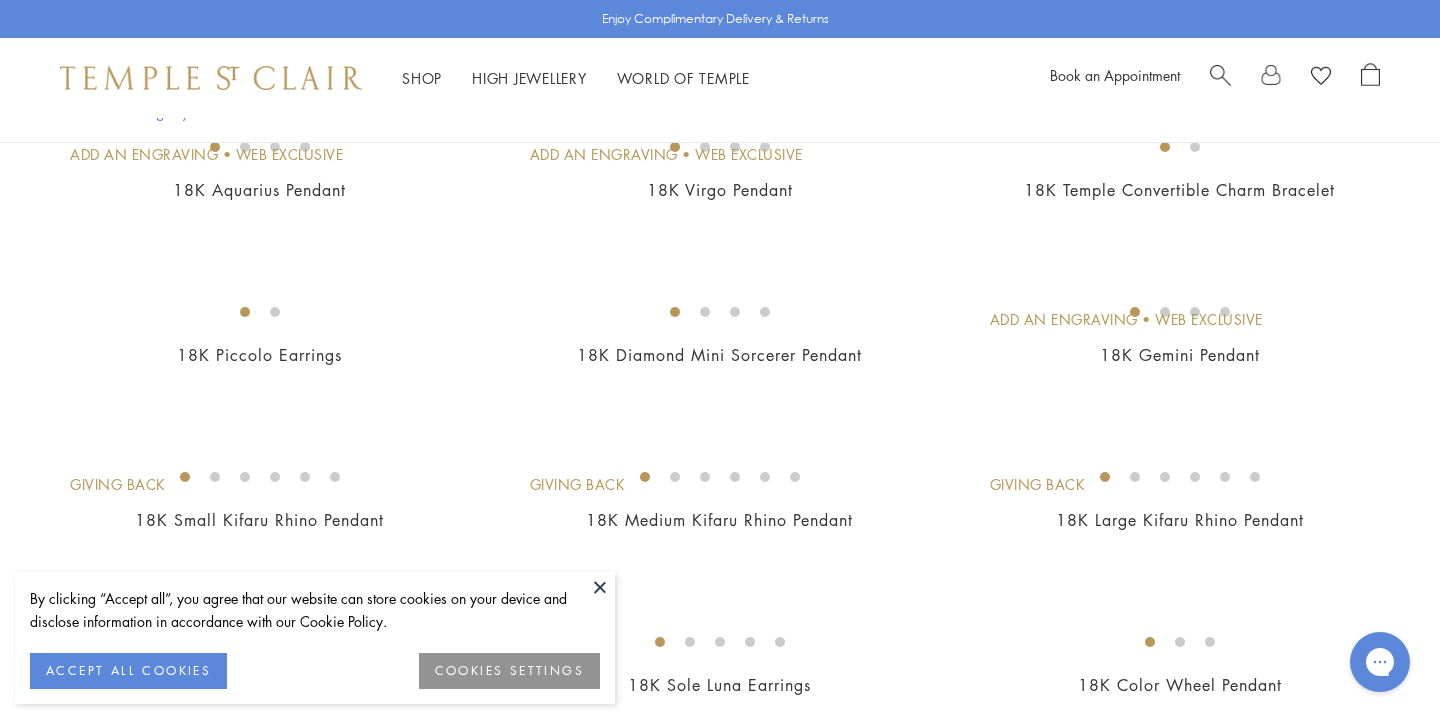 click at bounding box center [600, 587] 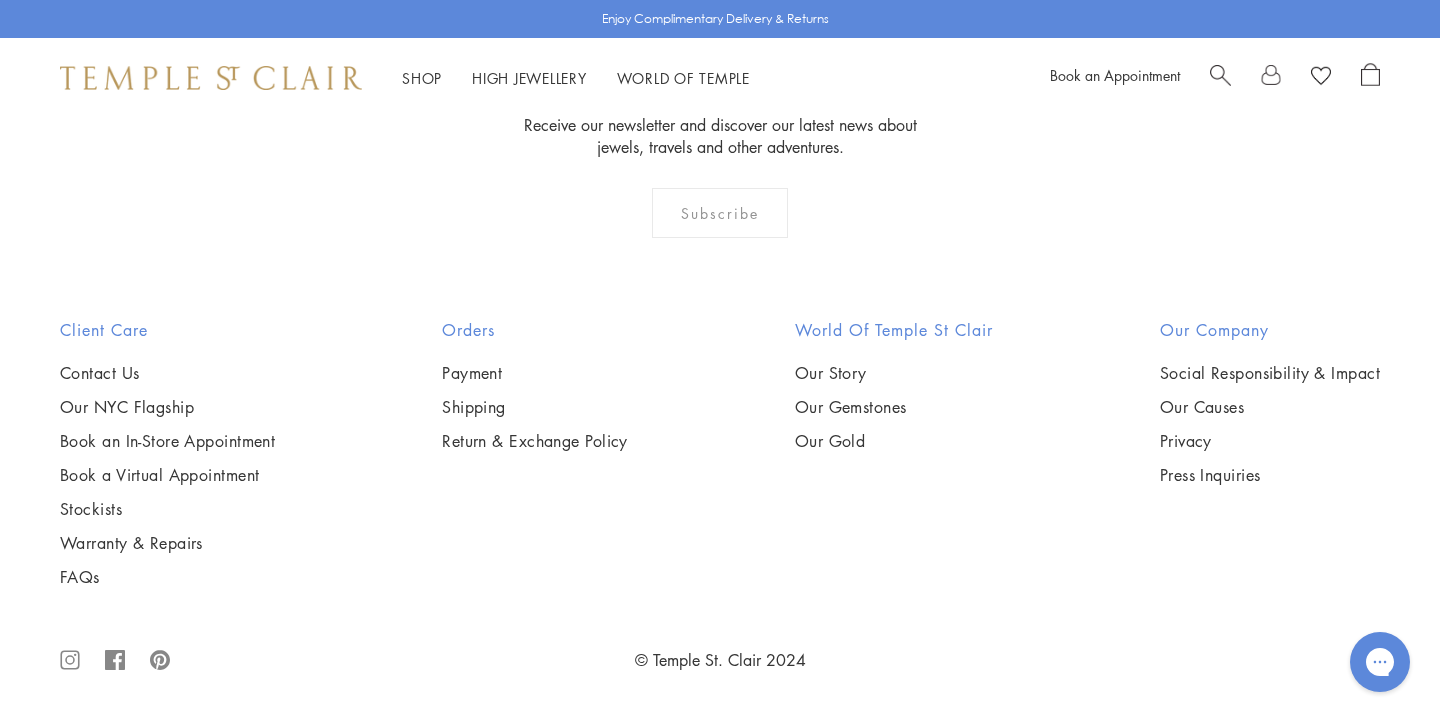 scroll, scrollTop: 10524, scrollLeft: 0, axis: vertical 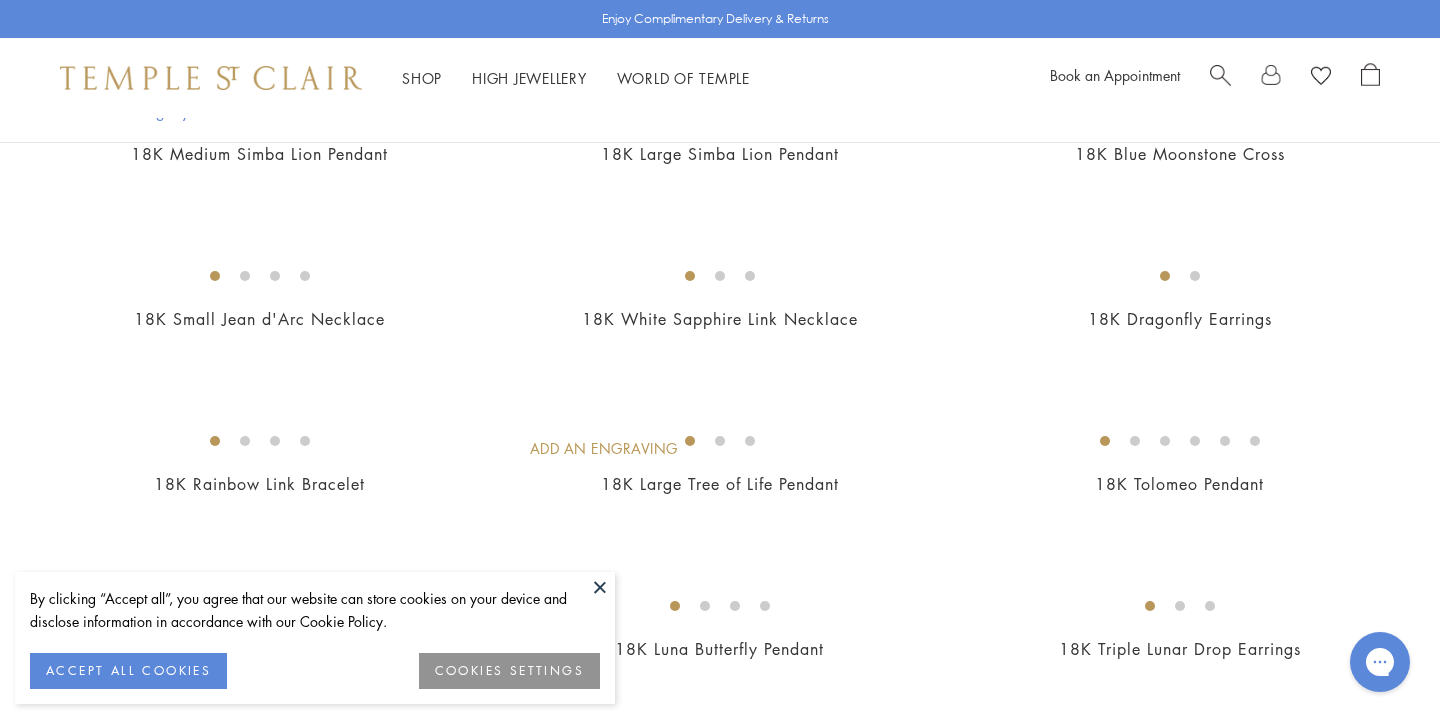 click on "ACCEPT ALL COOKIES" at bounding box center (128, 671) 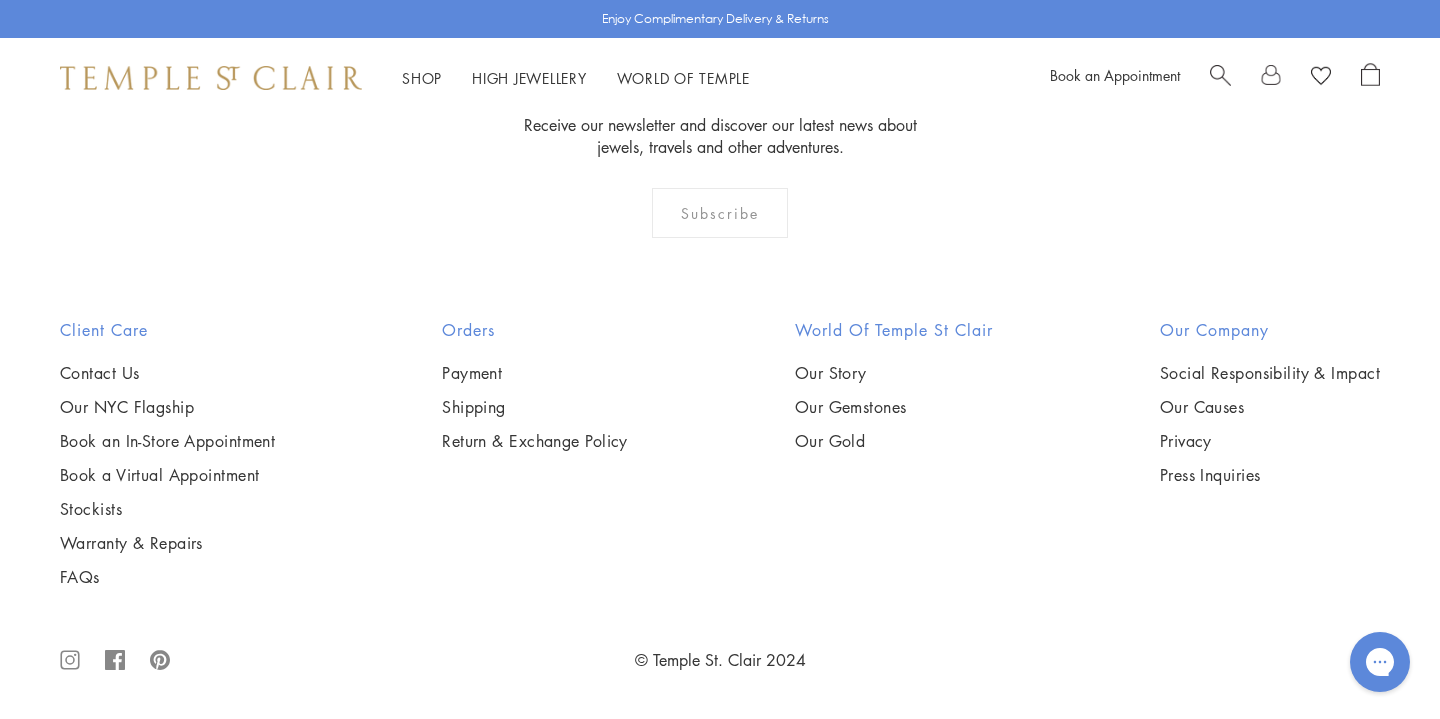 scroll, scrollTop: 10589, scrollLeft: 0, axis: vertical 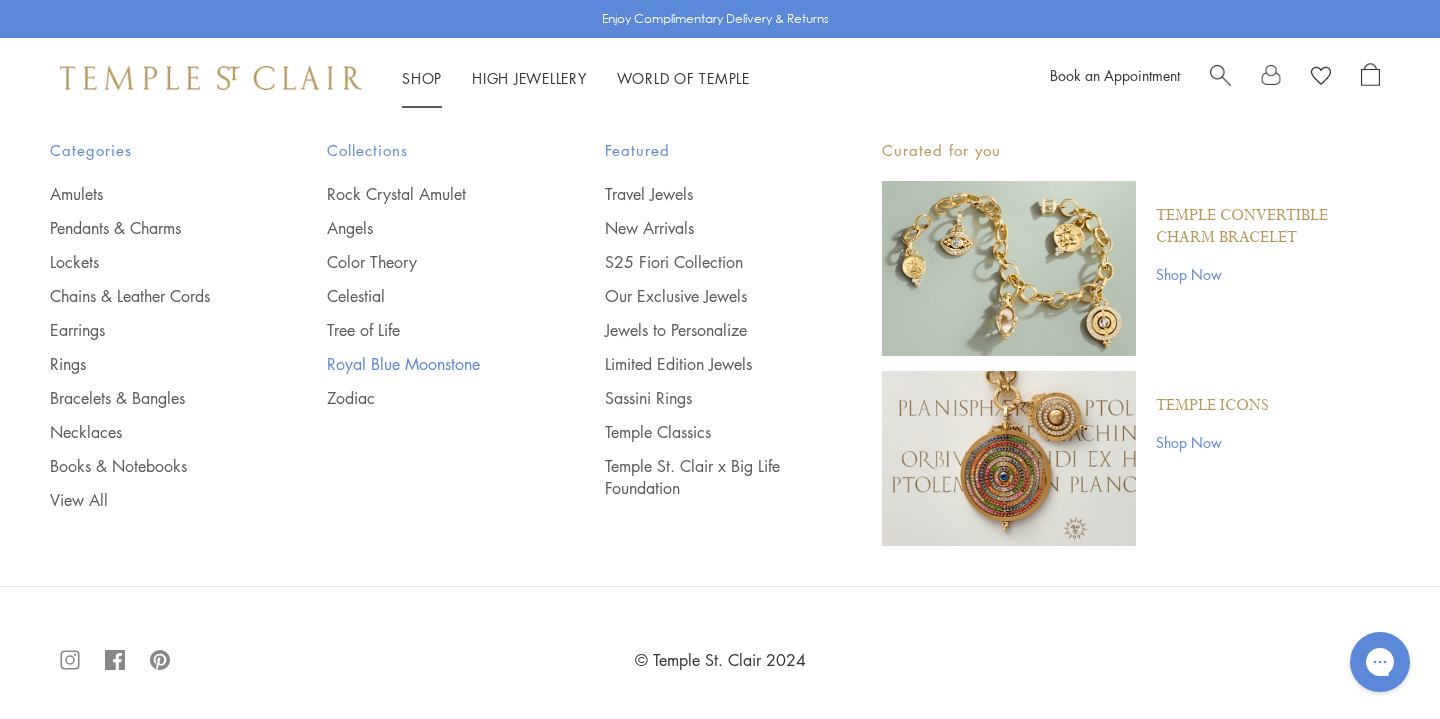click on "Royal Blue Moonstone" at bounding box center [425, 364] 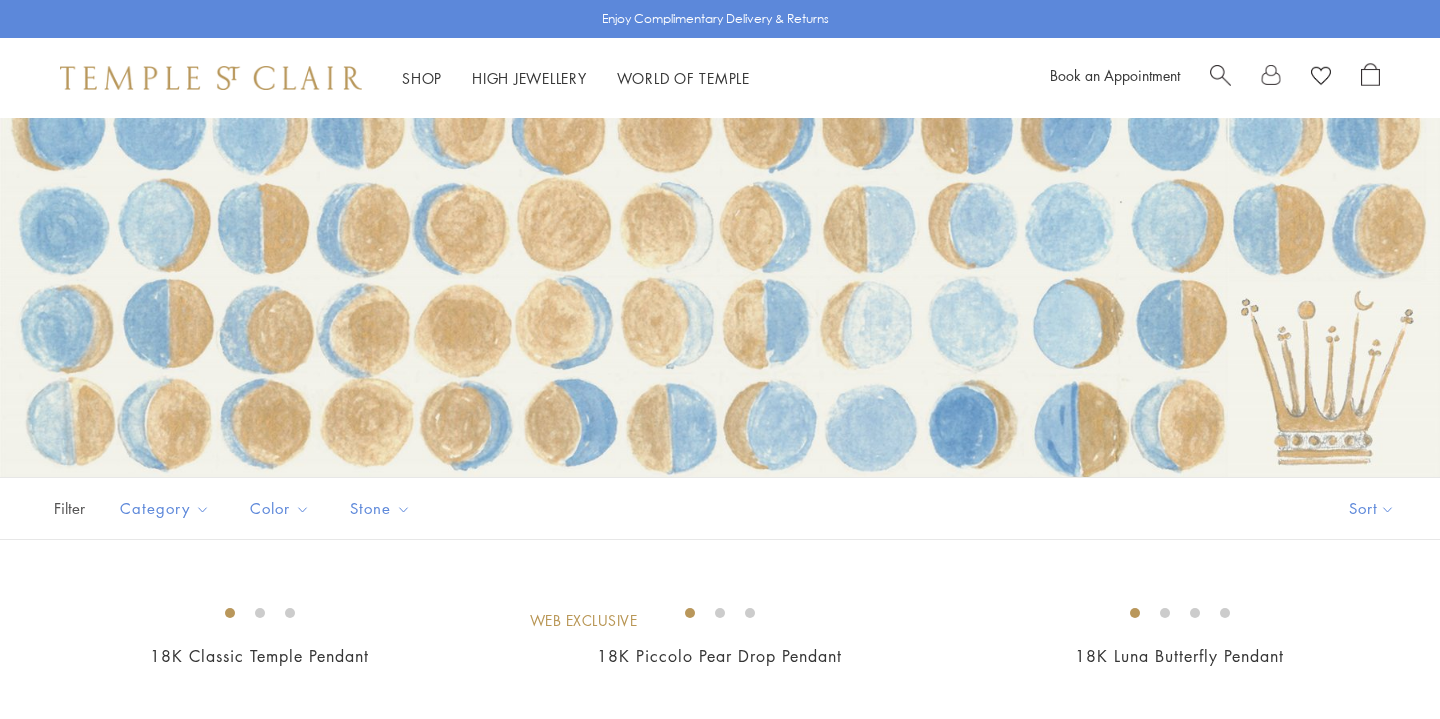 scroll, scrollTop: 0, scrollLeft: 0, axis: both 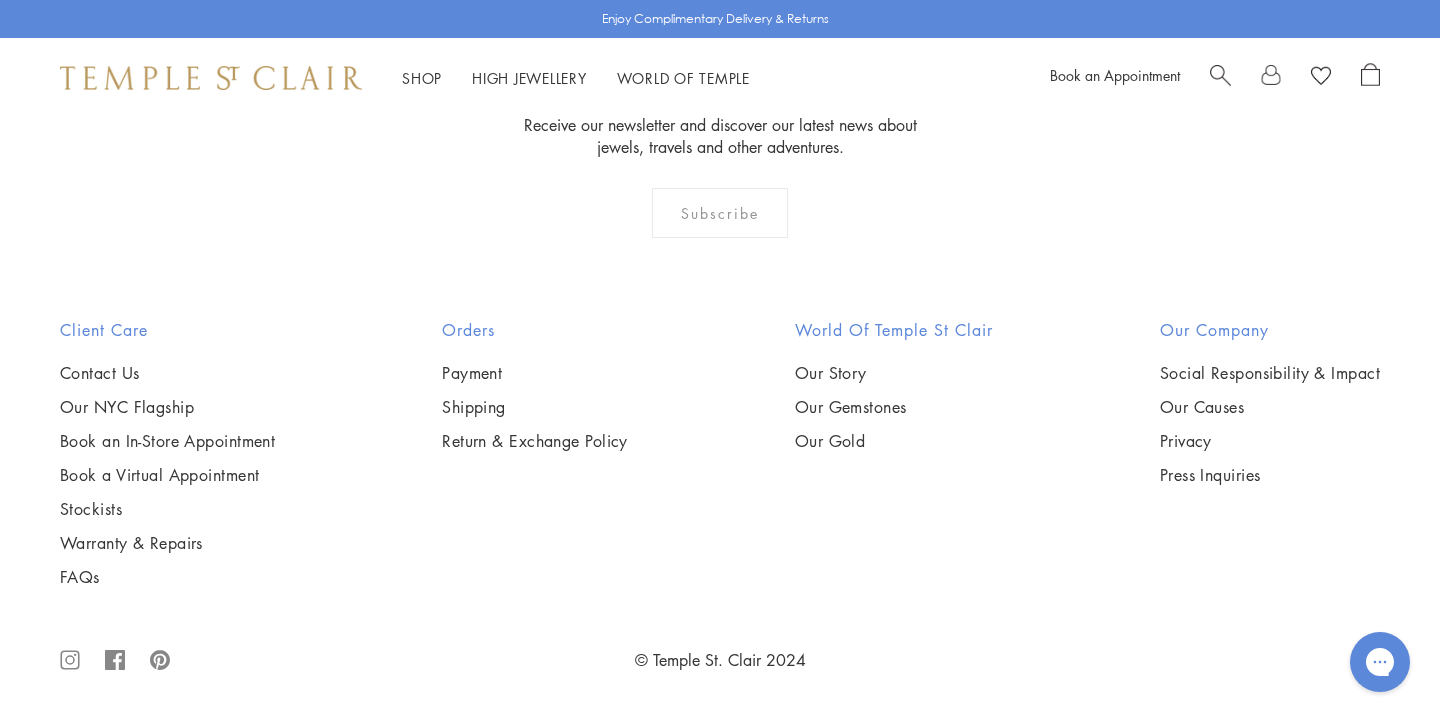 click on "2" at bounding box center [721, -111] 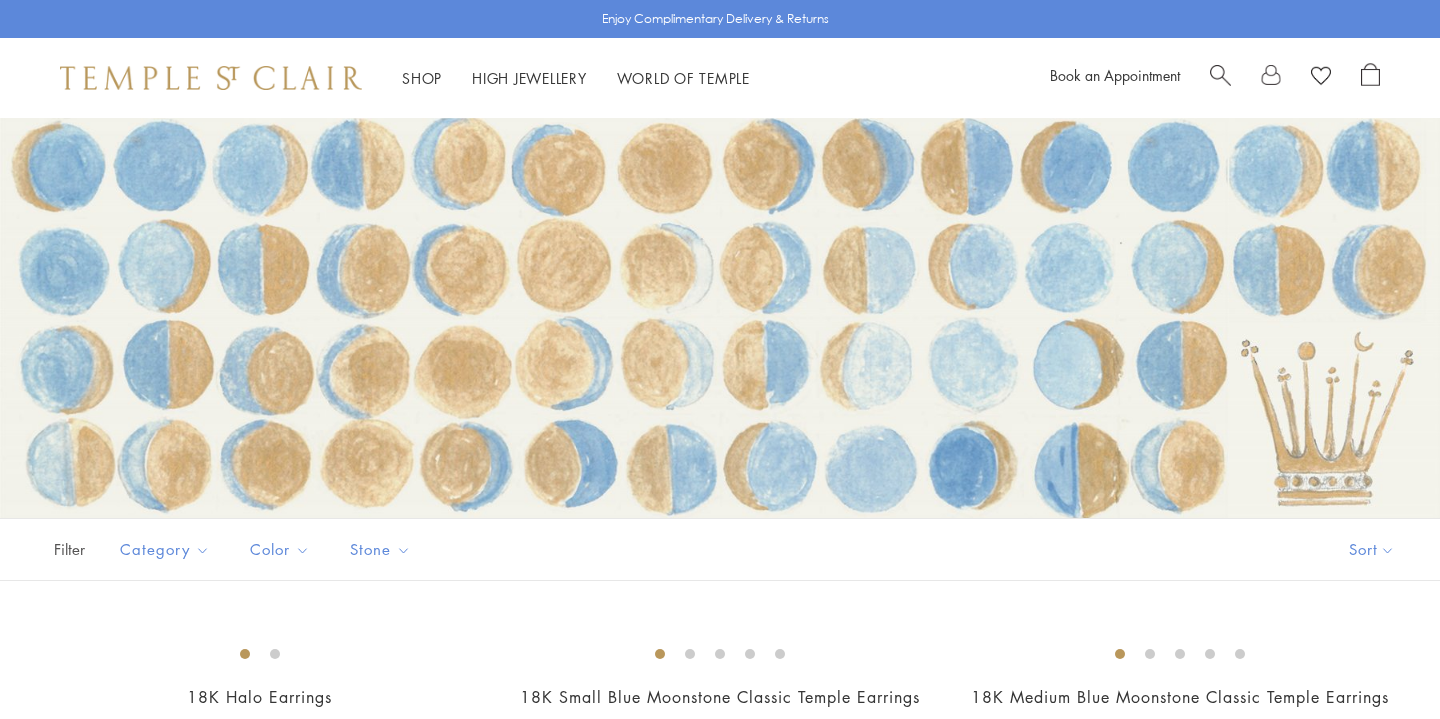 scroll, scrollTop: 0, scrollLeft: 0, axis: both 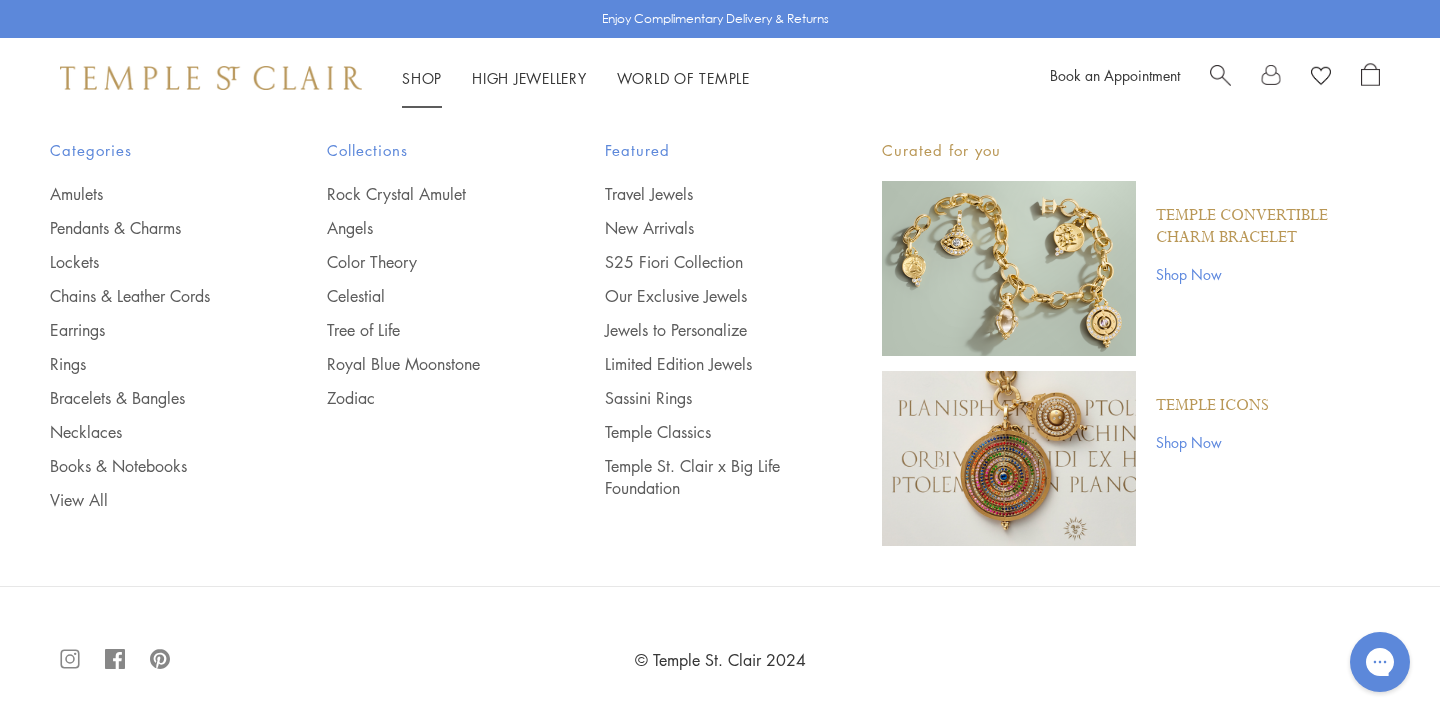 click on "Shop Shop
Categories Amulets   Pendants & Charms   Lockets   Chains & Leather Cords   Earrings   Rings   Bracelets & Bangles   Necklaces   Books & Notebooks   View All   Collections Rock Crystal Amulet   Angels   Color Theory   Celestial   Tree of Life   Royal Blue Moonstone   Zodiac   Featured Travel Jewels   New Arrivals   S25 Fiori Collection   Our Exclusive Jewels   Jewels to Personalize   Limited Edition Jewels   Sassini Rings   Temple Classics   Temple St. Clair x Big Life Foundation    Curated for you
Temple Convertible Charm Bracelet Shop Now" at bounding box center [422, 78] 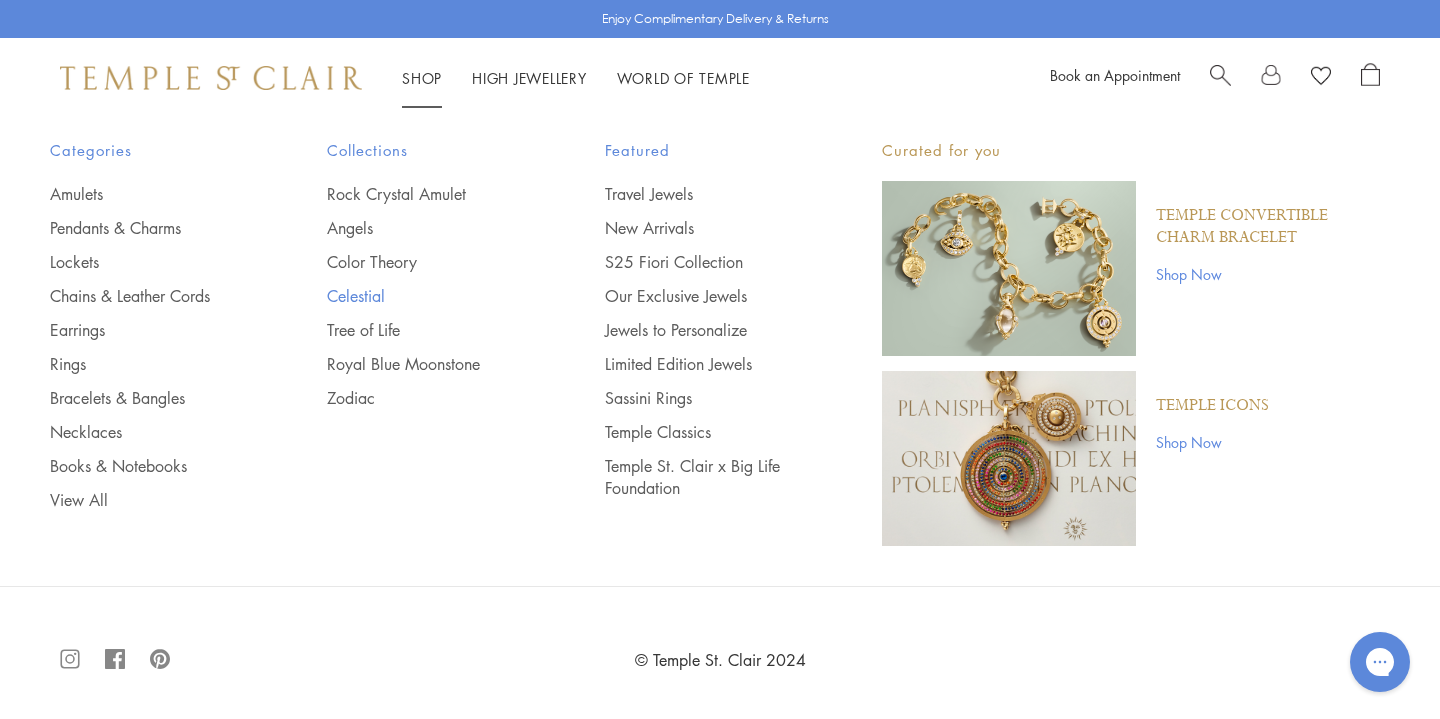 click on "Celestial" at bounding box center (425, 296) 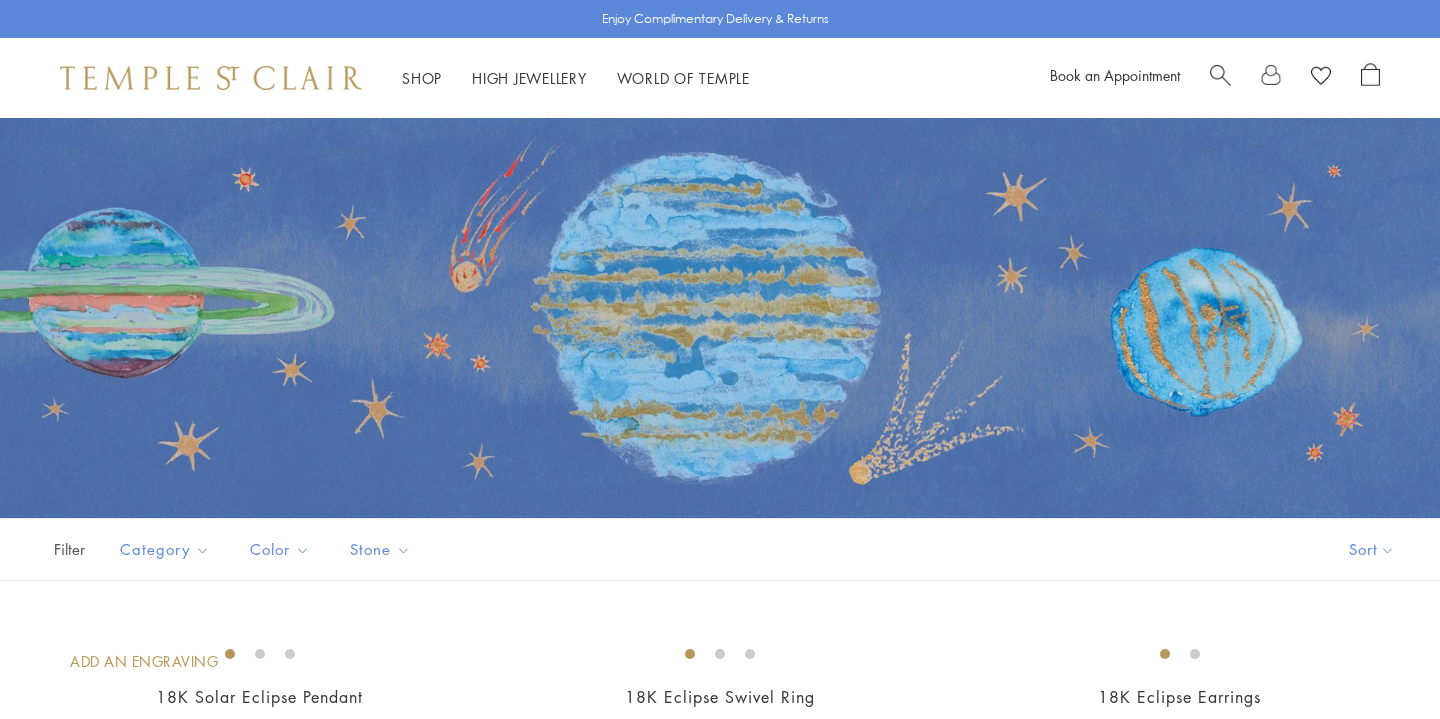 scroll, scrollTop: 233, scrollLeft: 0, axis: vertical 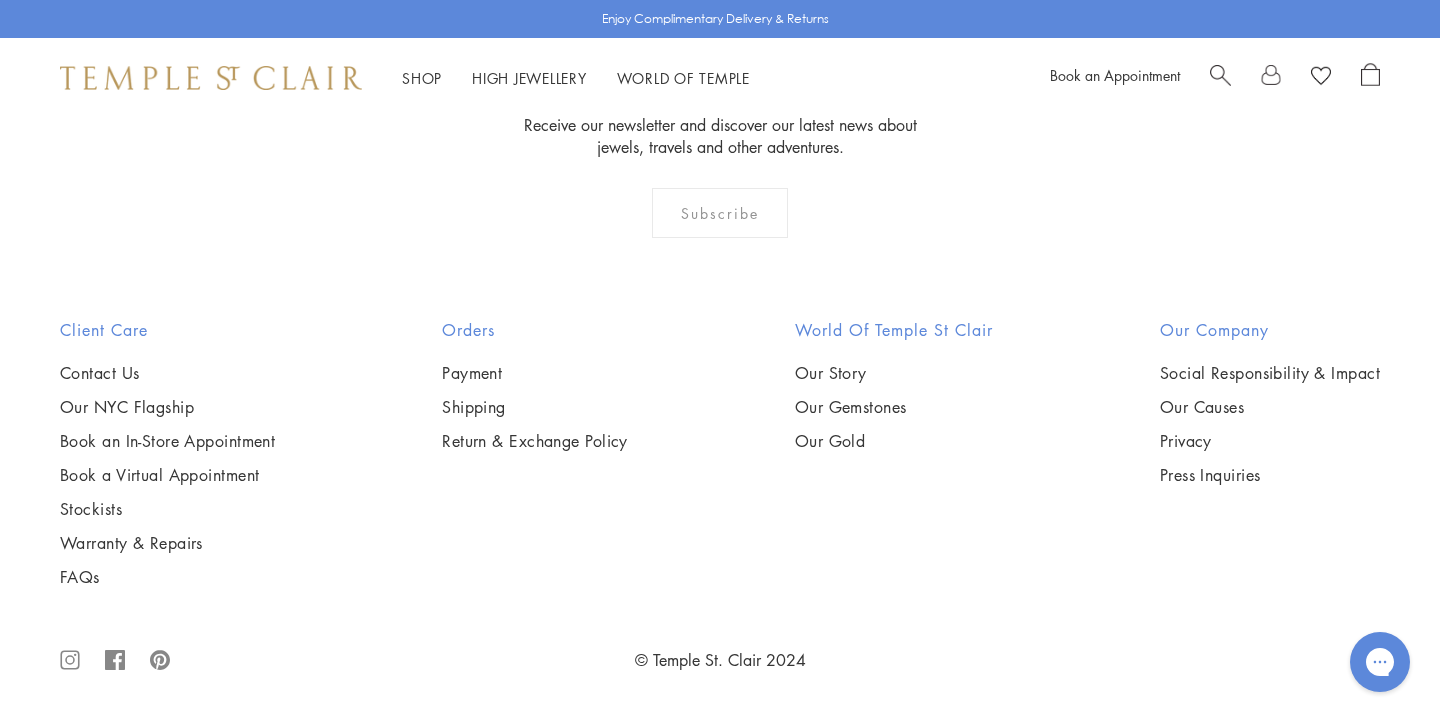 click at bounding box center (0, 0) 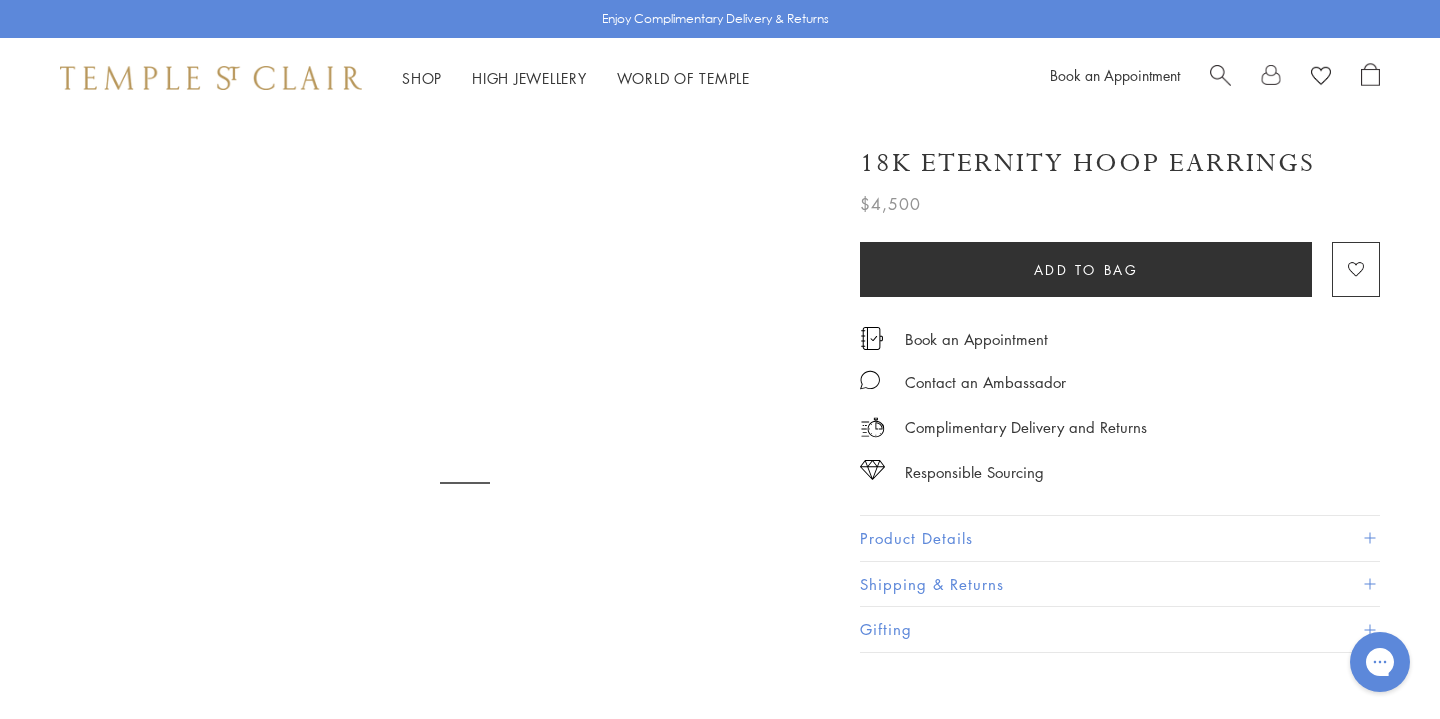 scroll, scrollTop: 0, scrollLeft: 0, axis: both 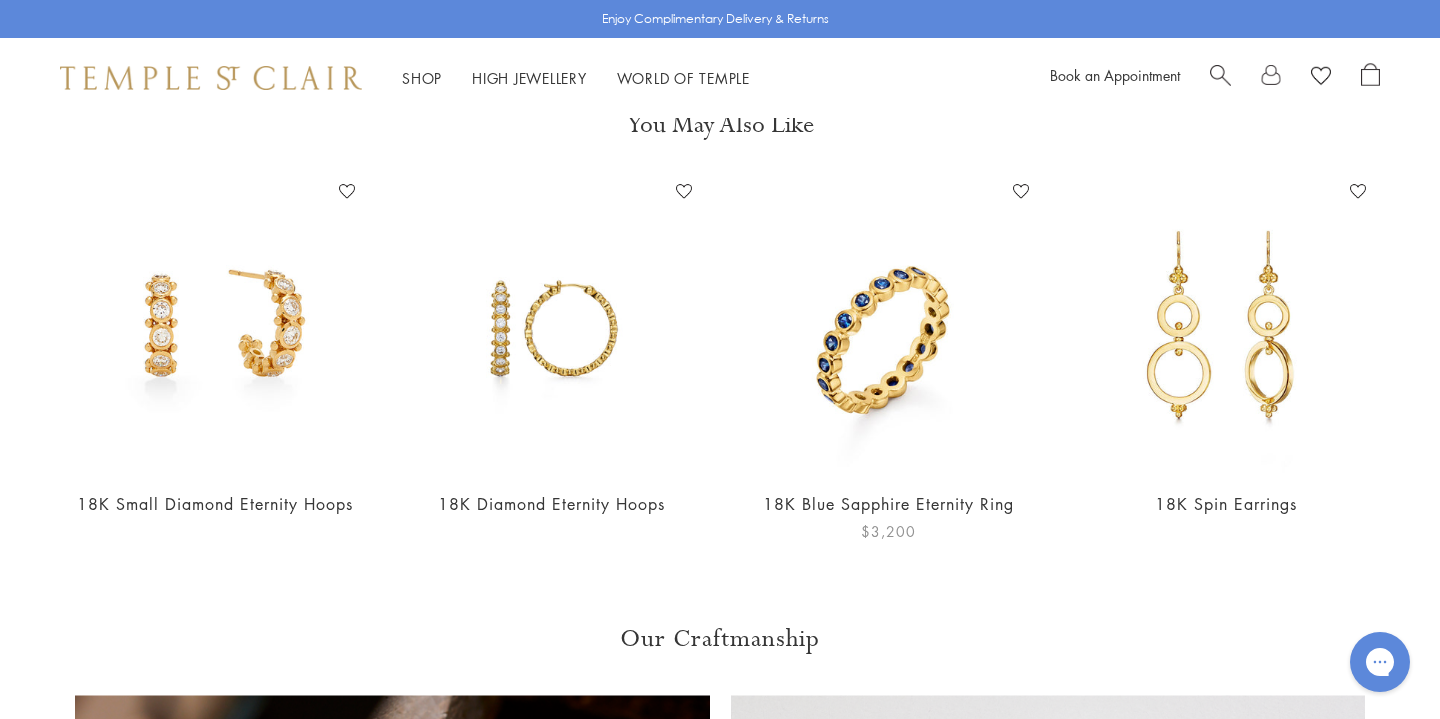 click at bounding box center [888, 324] 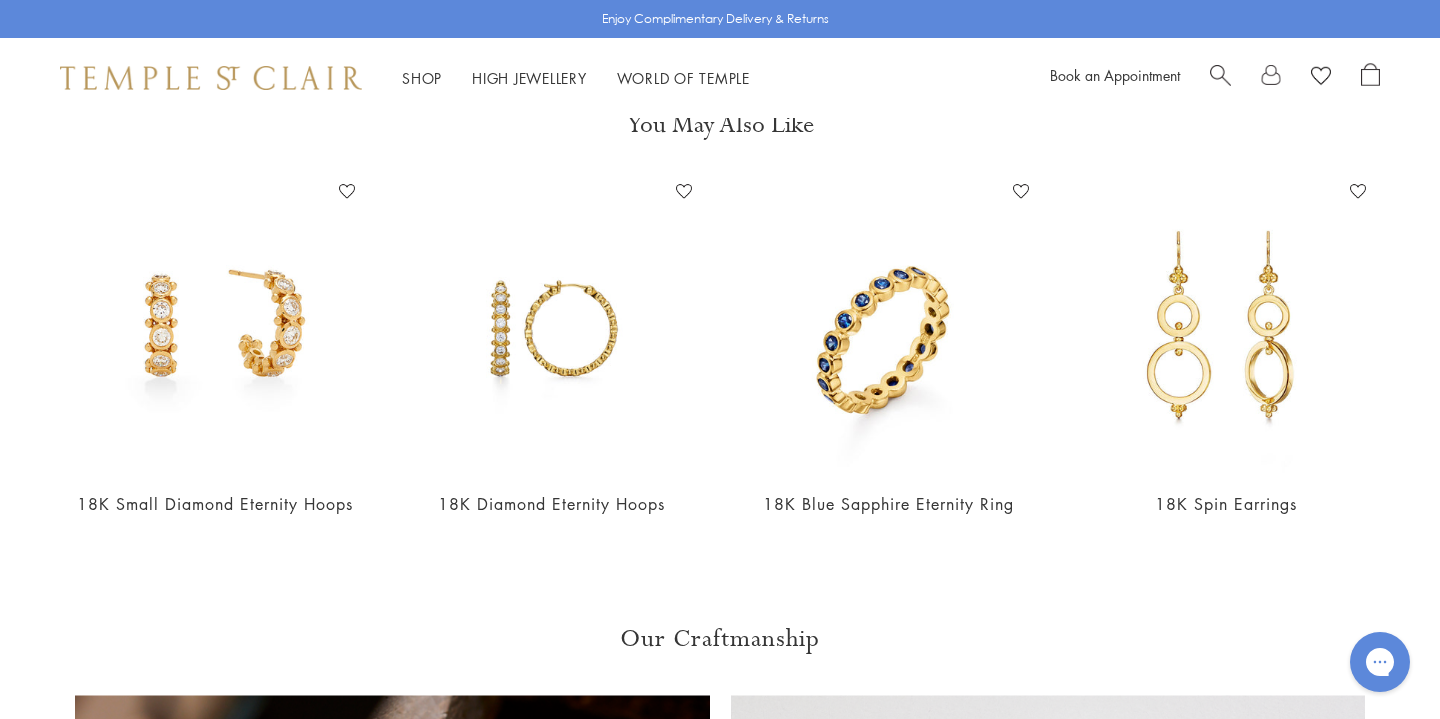 click on "Shop Shop
Categories Amulets   Pendants & Charms   Lockets   Chains & Leather Cords   Earrings   Rings   Bracelets & Bangles   Necklaces   Books & Notebooks   View All   Collections Rock Crystal Amulet   Angels   Color Theory   Celestial   Tree of Life   Royal Blue Moonstone   Zodiac   Featured Travel Jewels   New Arrivals   S25 Fiori Collection   Our Exclusive Jewels   Jewels to Personalize   Limited Edition Jewels   Sassini Rings   Temple Classics   Temple St. Clair x Big Life Foundation    Curated for you
Temple Convertible Charm Bracelet Shop Now" at bounding box center (720, 78) 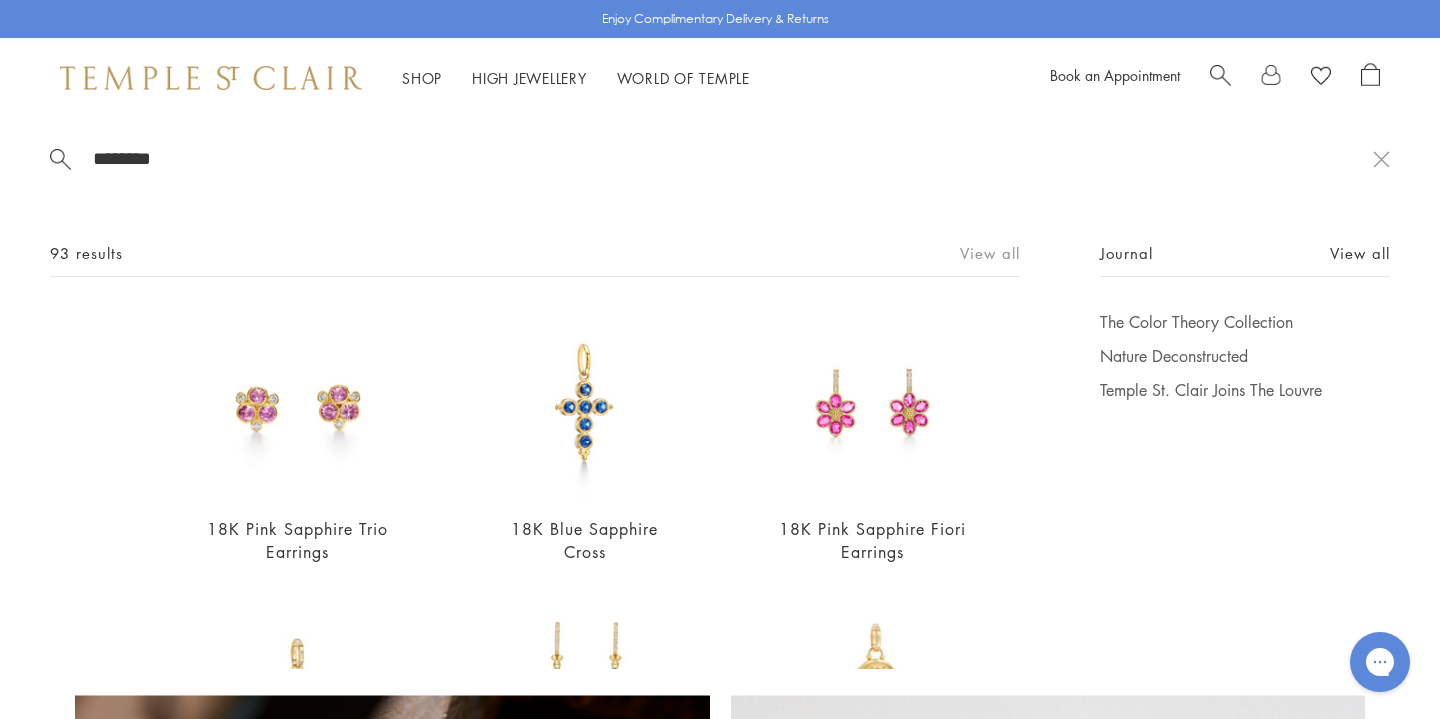 type on "********" 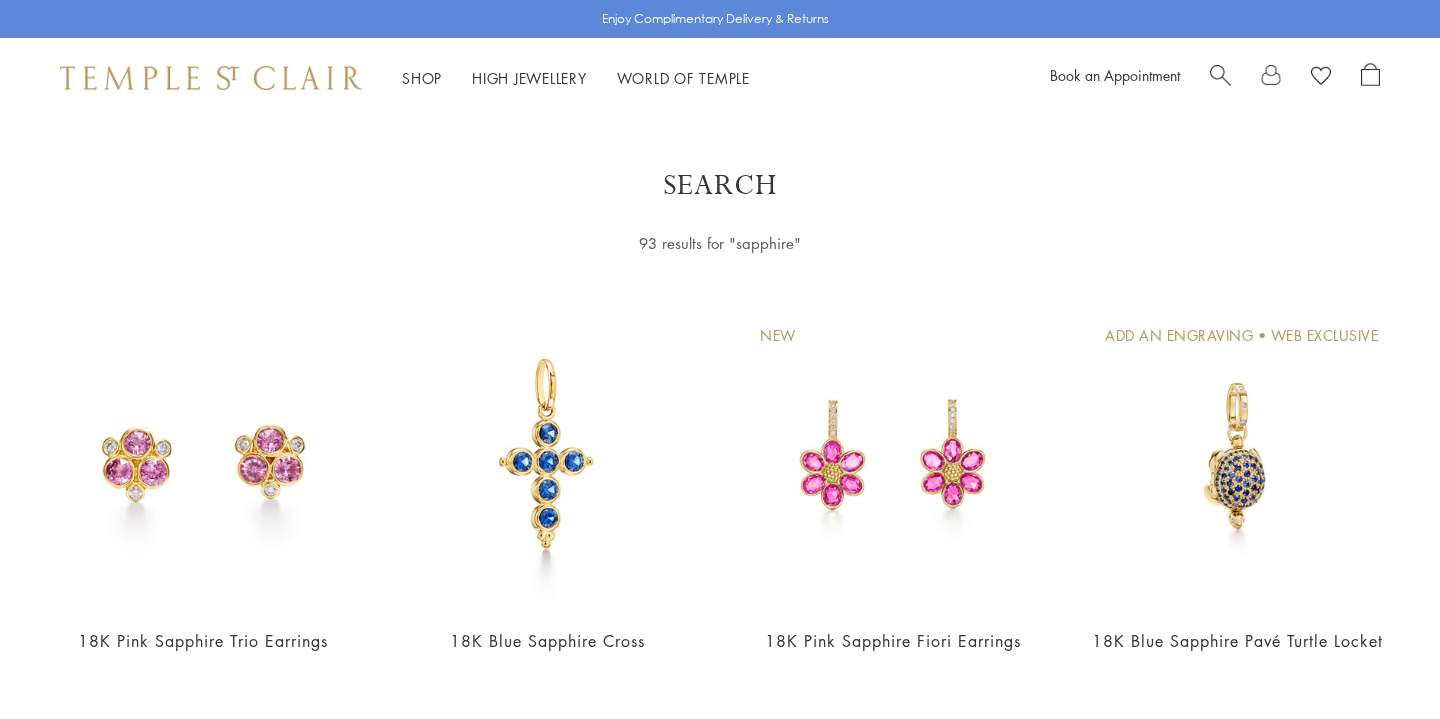 scroll, scrollTop: 0, scrollLeft: 0, axis: both 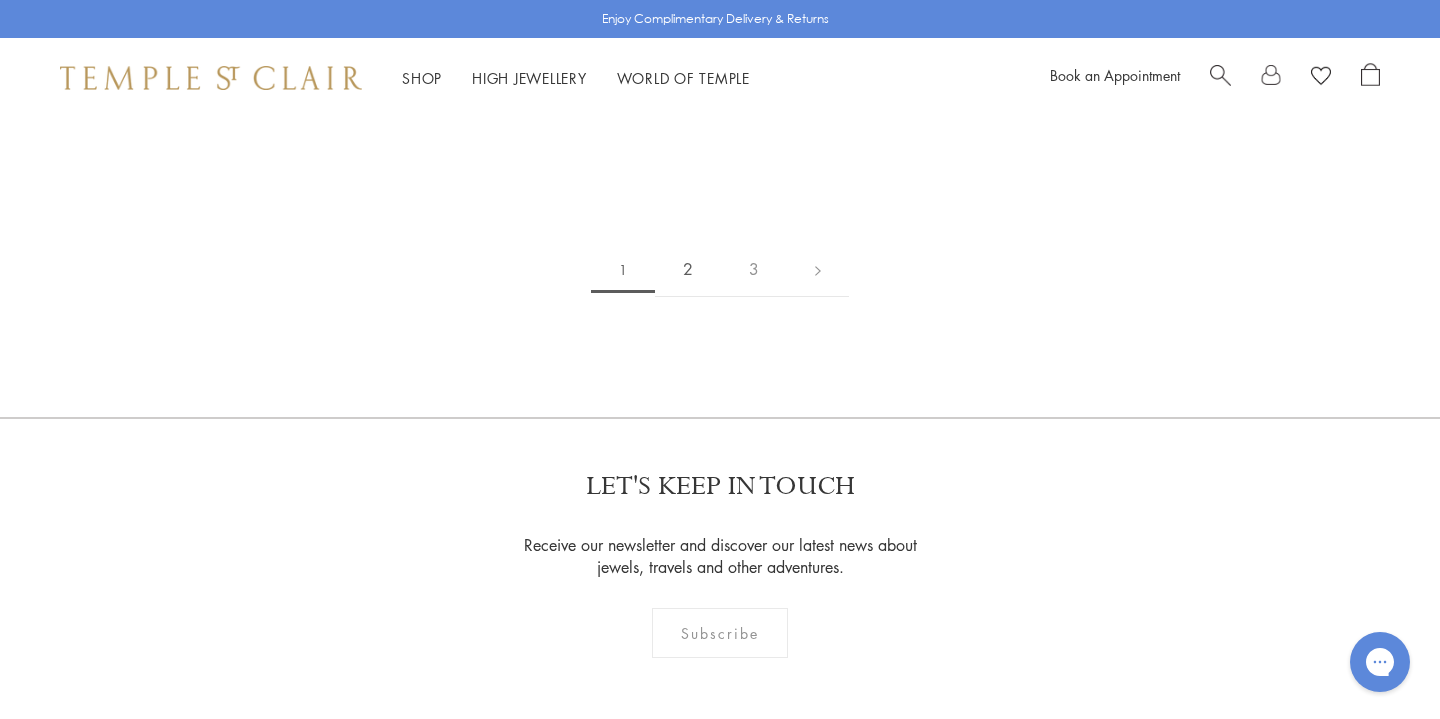 click on "2" at bounding box center [688, 269] 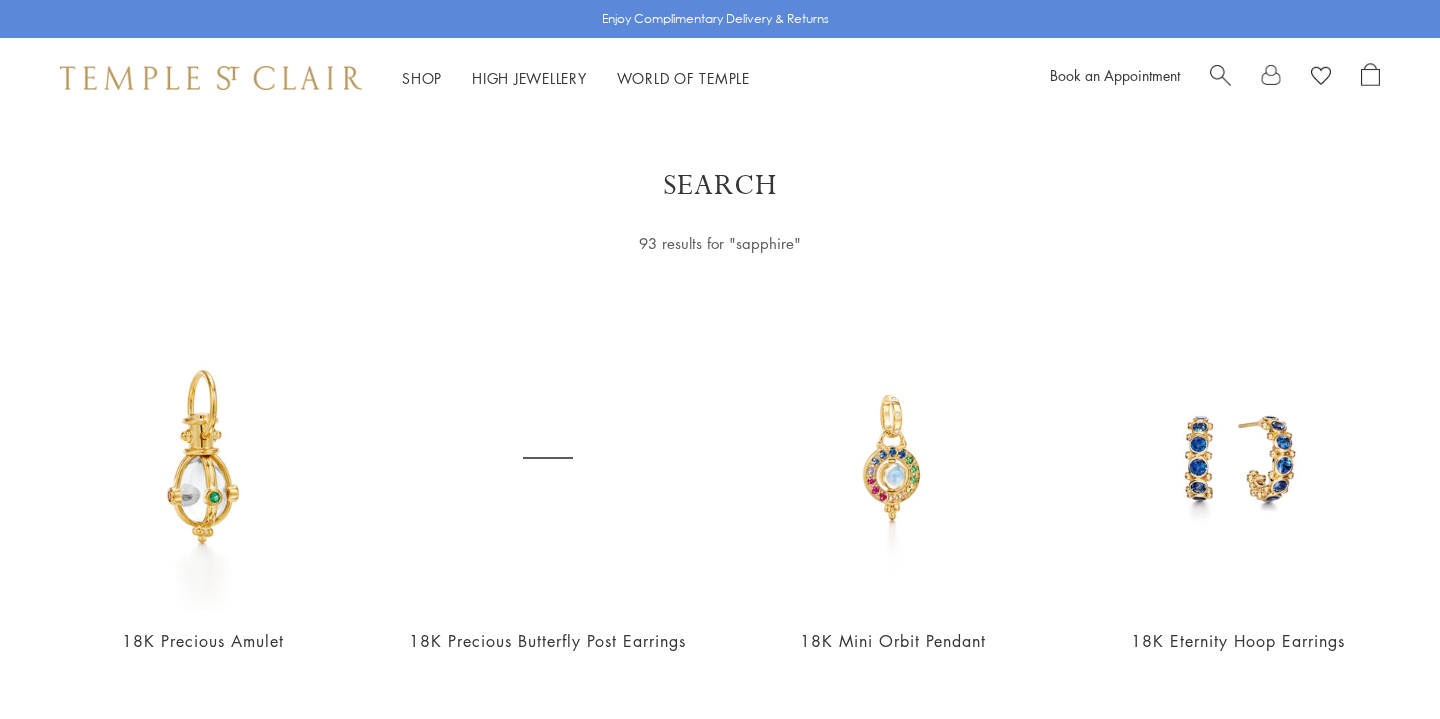 scroll, scrollTop: 0, scrollLeft: 0, axis: both 